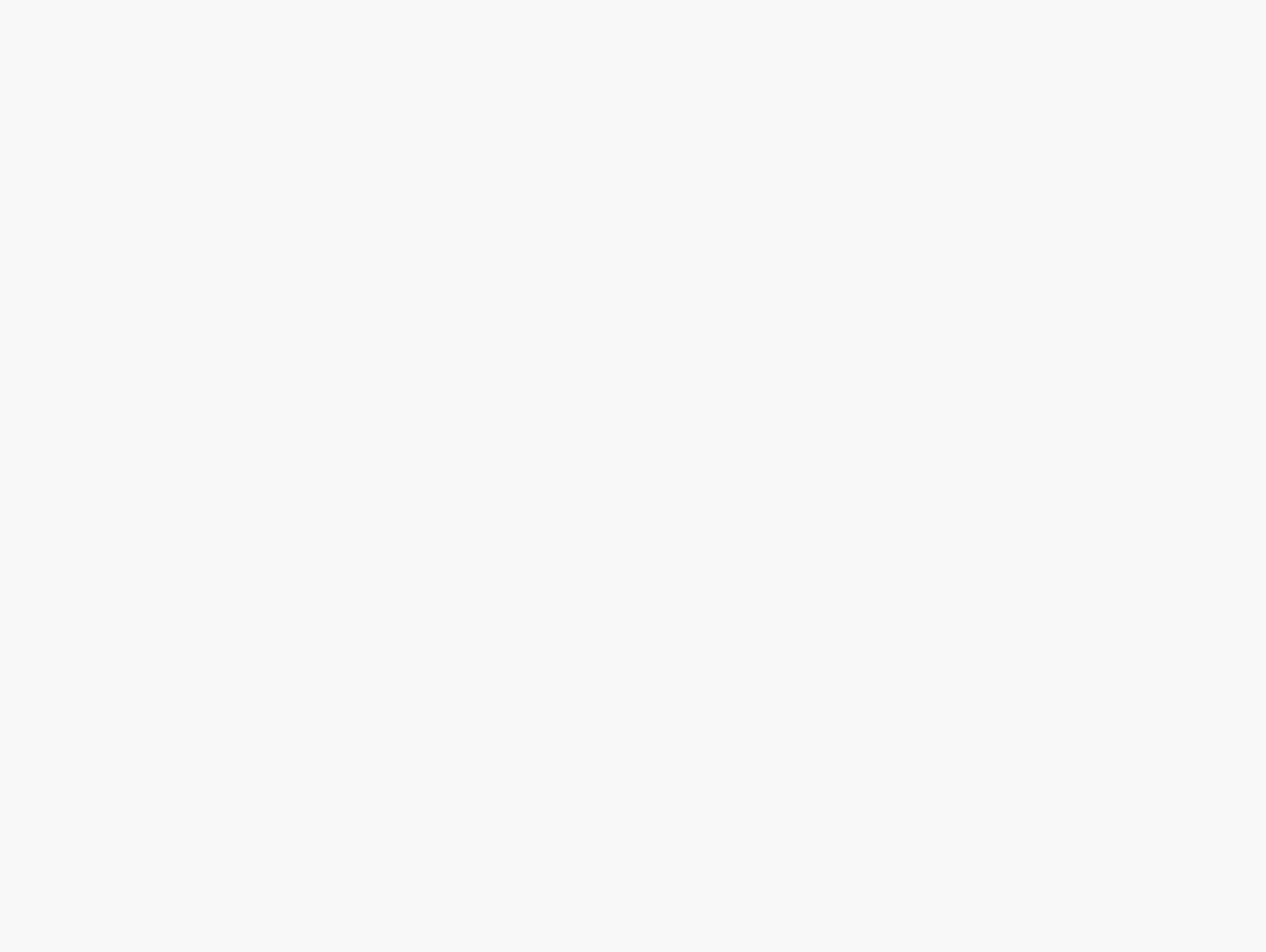 scroll, scrollTop: 0, scrollLeft: 0, axis: both 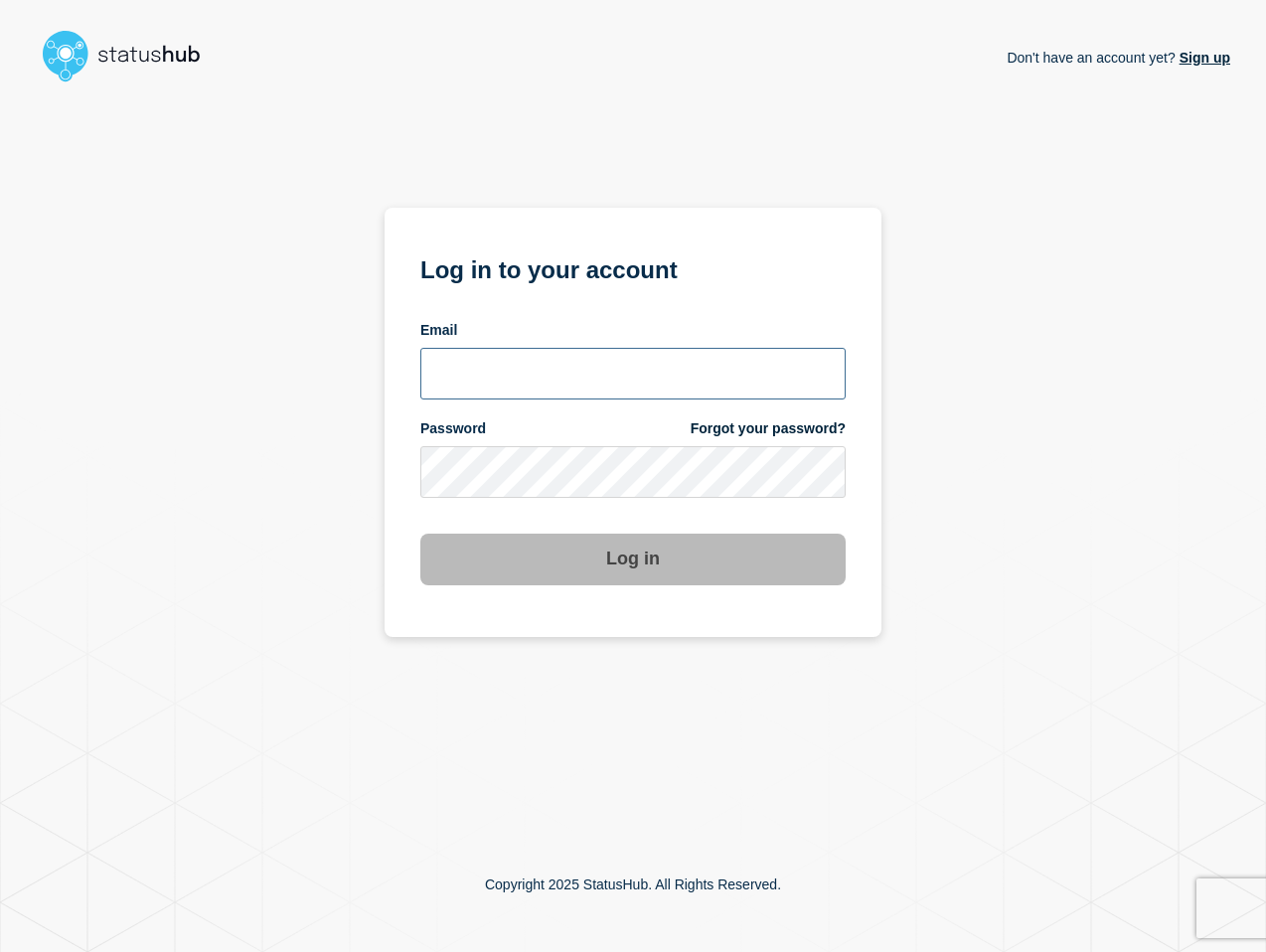type on "[PERSON_NAME][EMAIL_ADDRESS][PERSON_NAME][DOMAIN_NAME]" 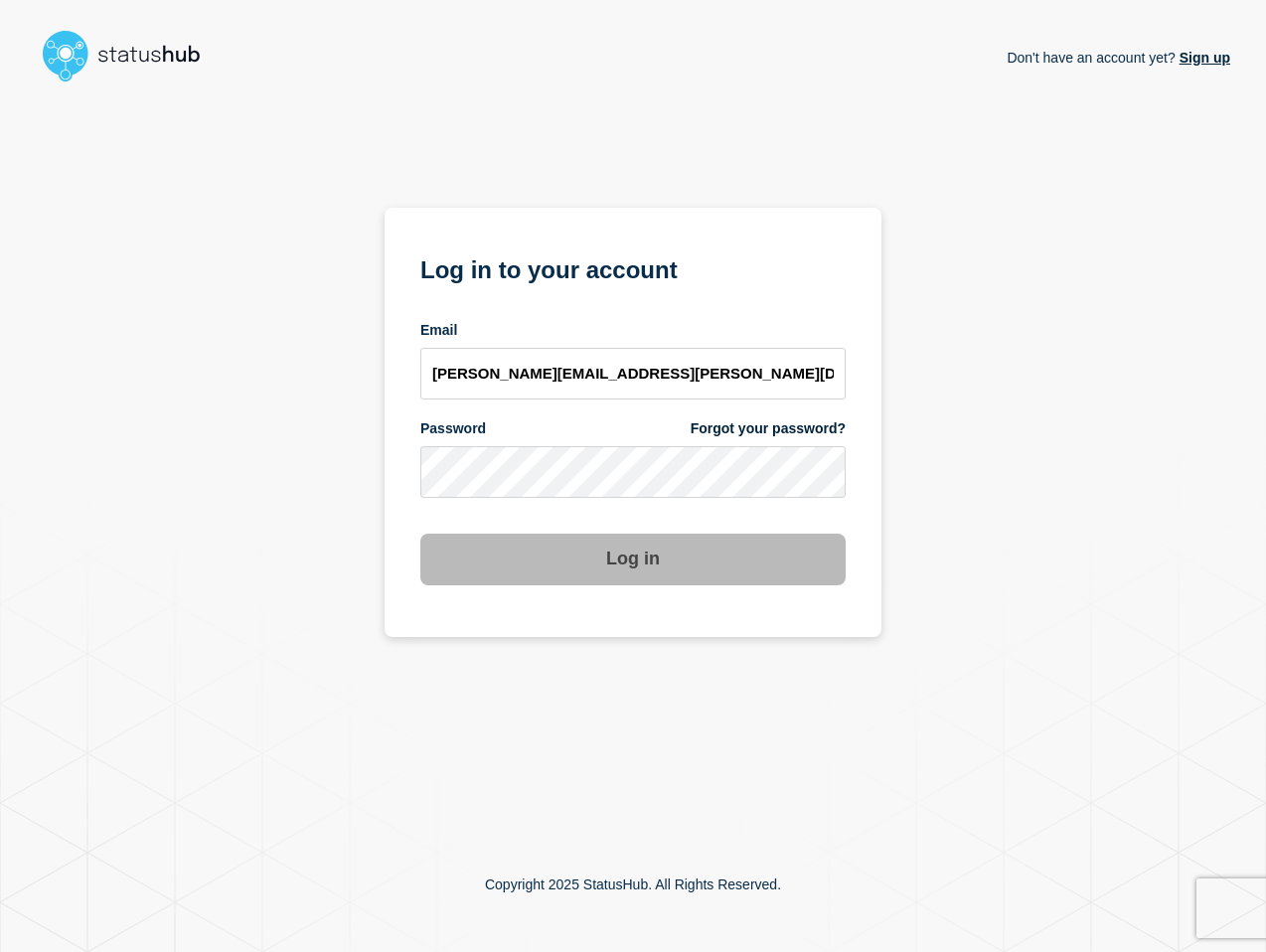 click on "Log in" at bounding box center (633, 559) 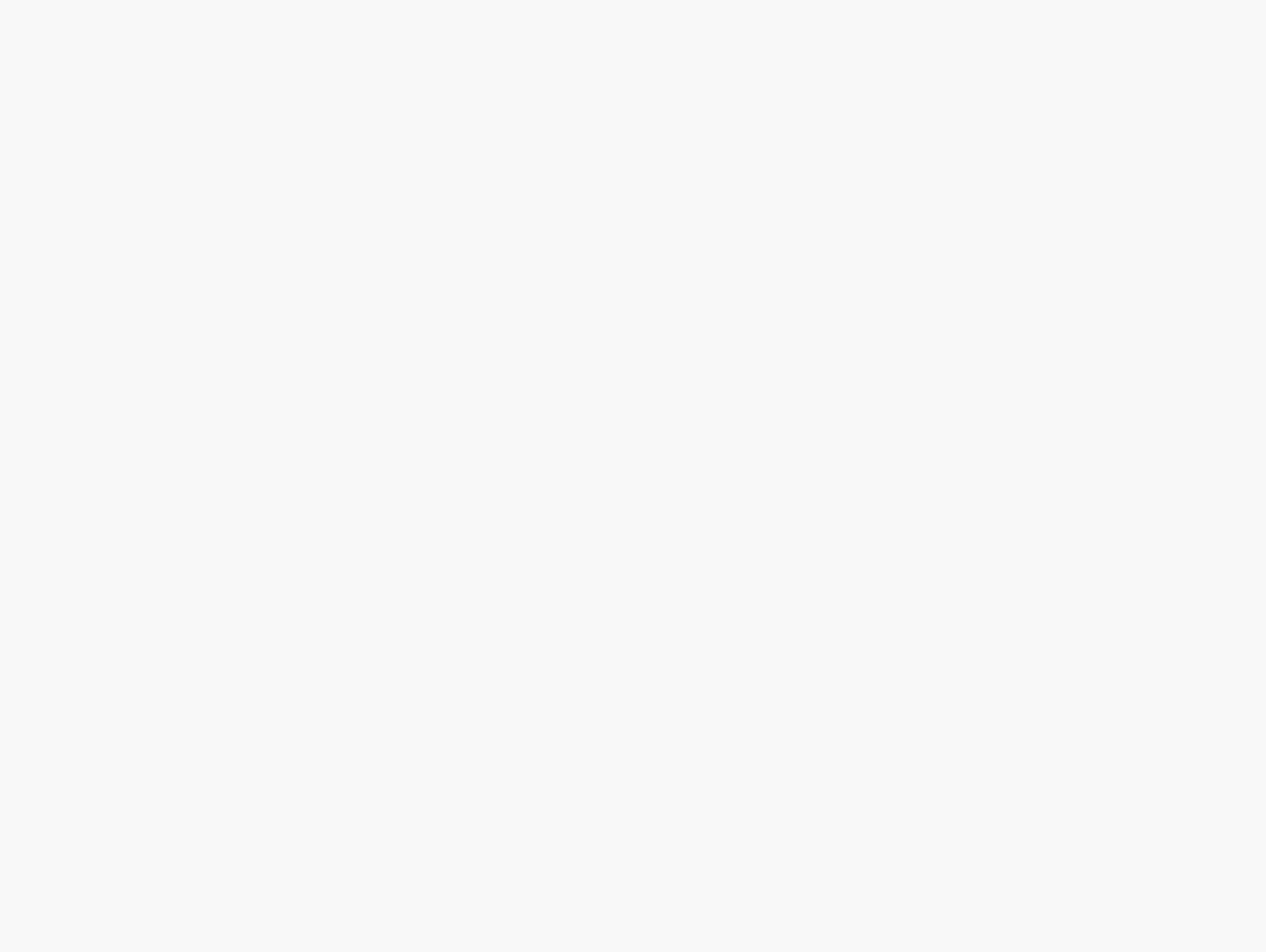 scroll, scrollTop: 0, scrollLeft: 0, axis: both 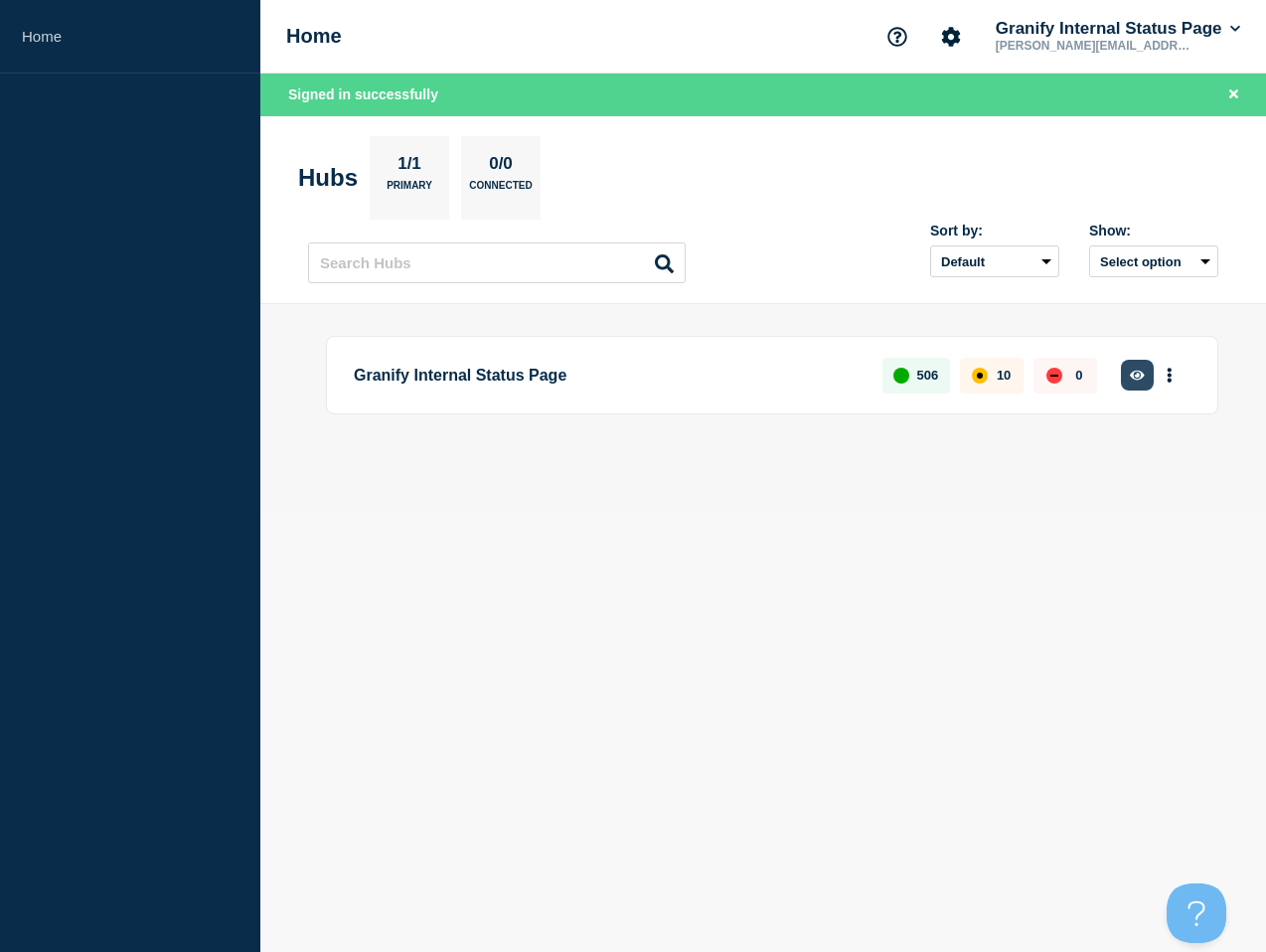 click at bounding box center [1137, 375] 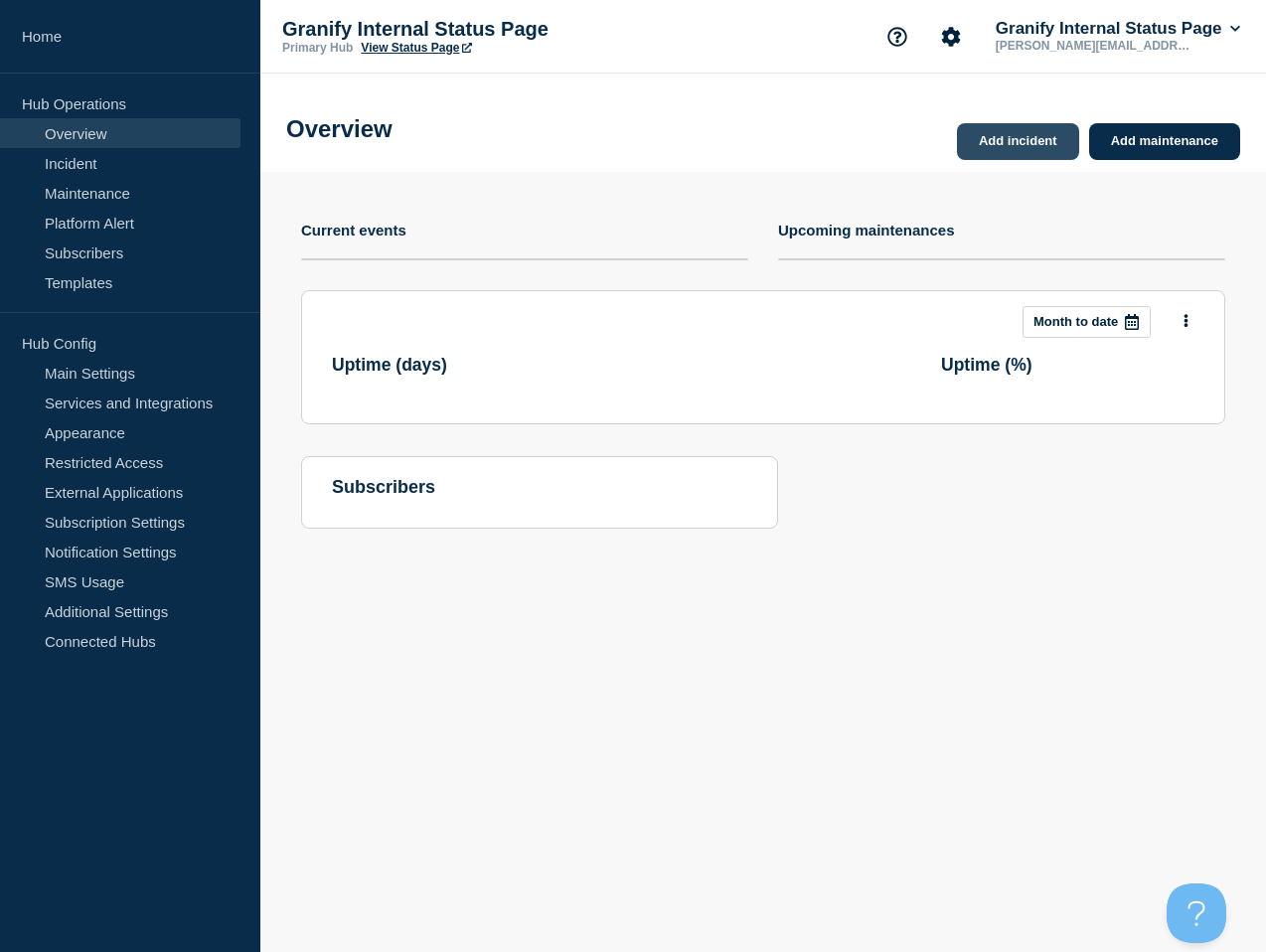 click on "Add incident" at bounding box center (1018, 141) 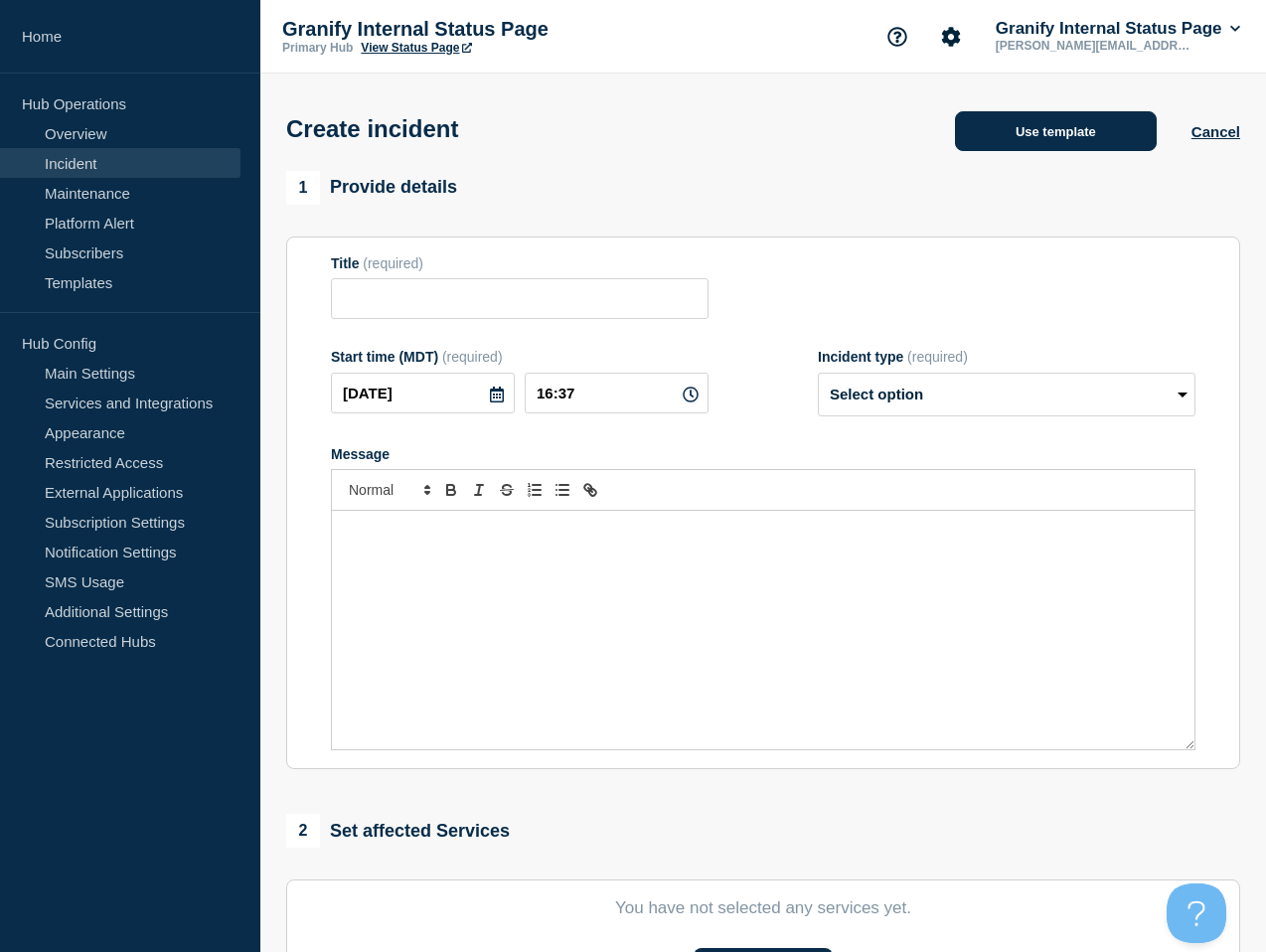 click on "Use template" at bounding box center (1055, 131) 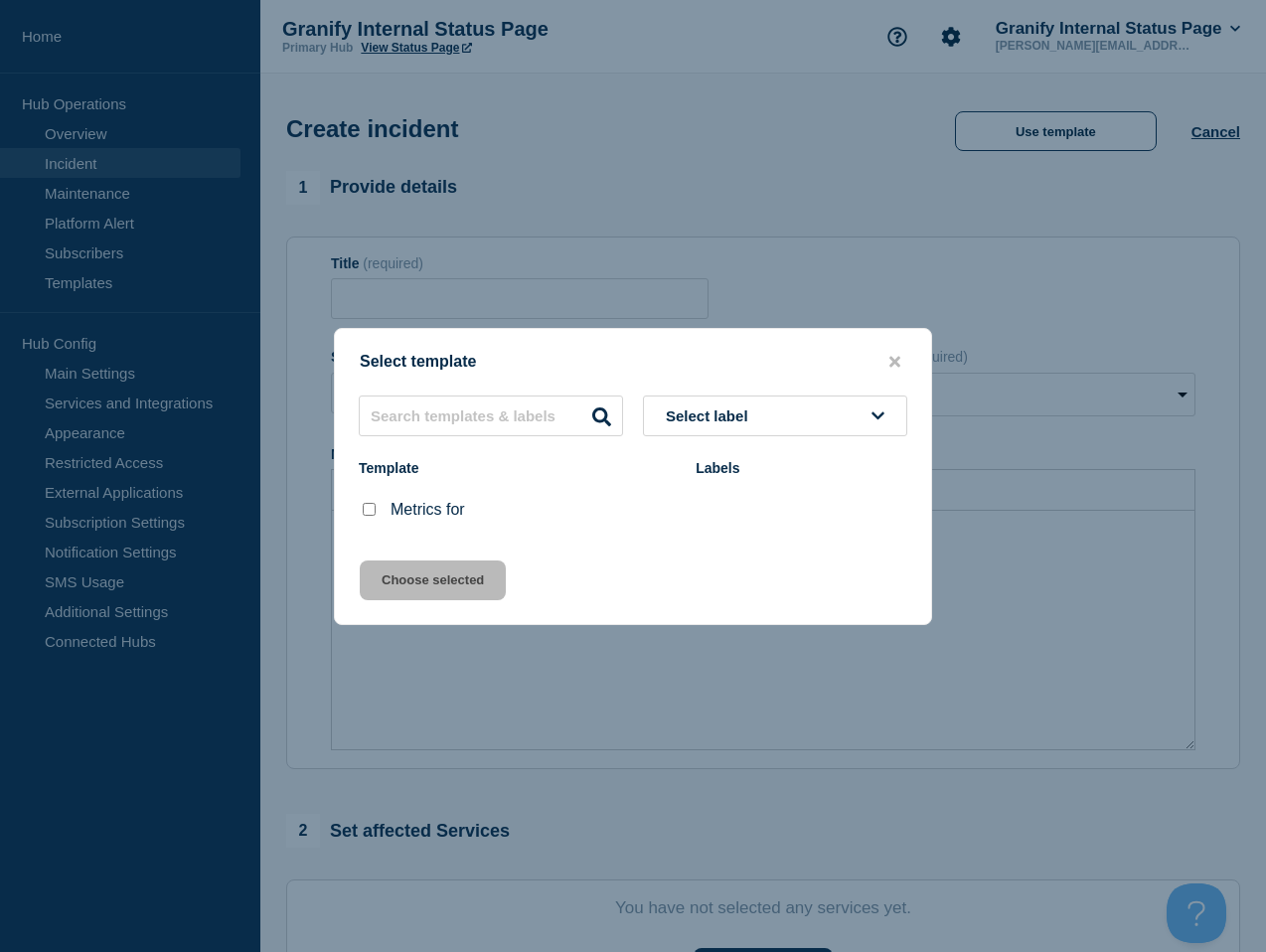 drag, startPoint x: 371, startPoint y: 510, endPoint x: 433, endPoint y: 576, distance: 90.553851 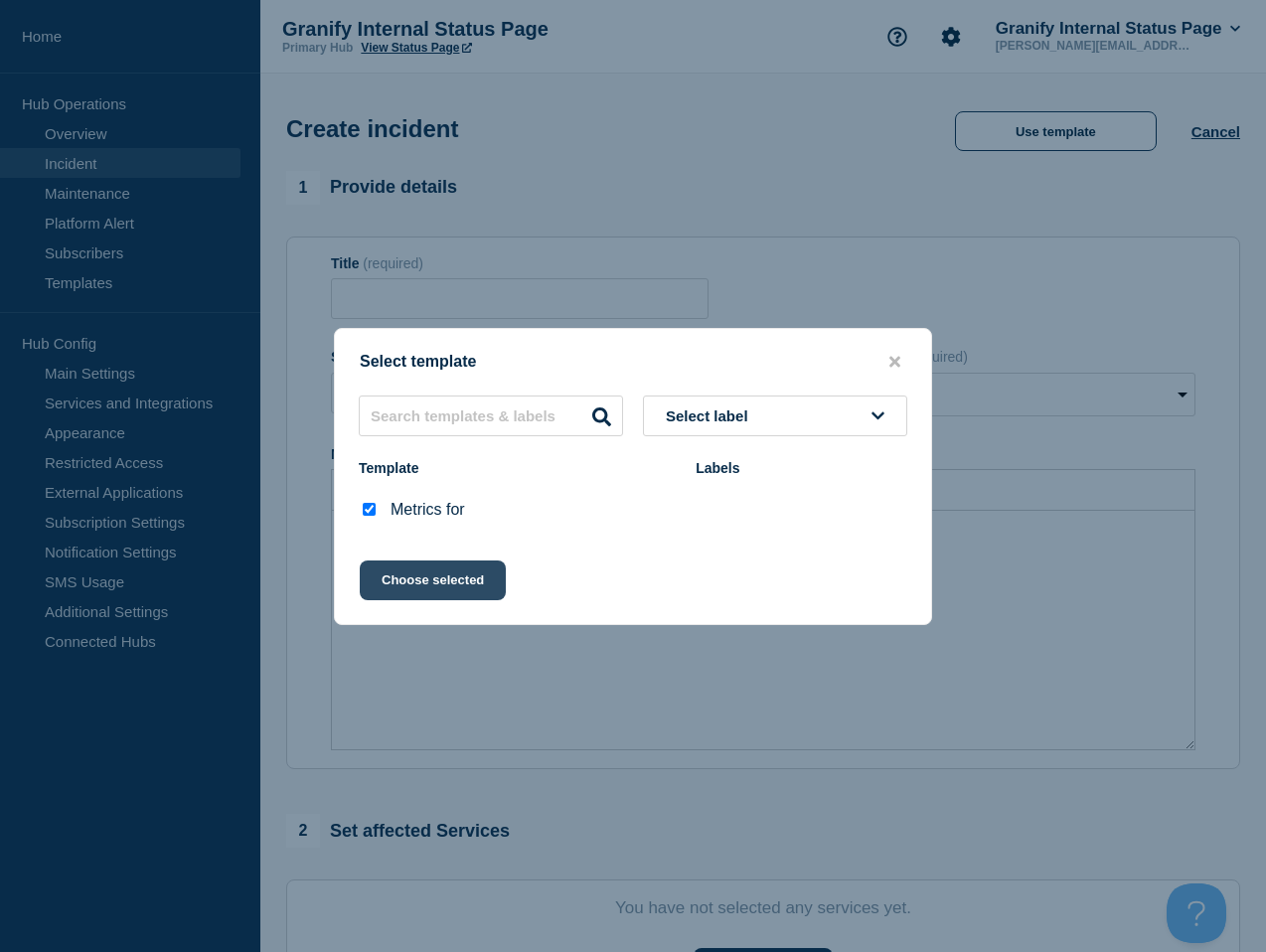 click on "Choose selected" 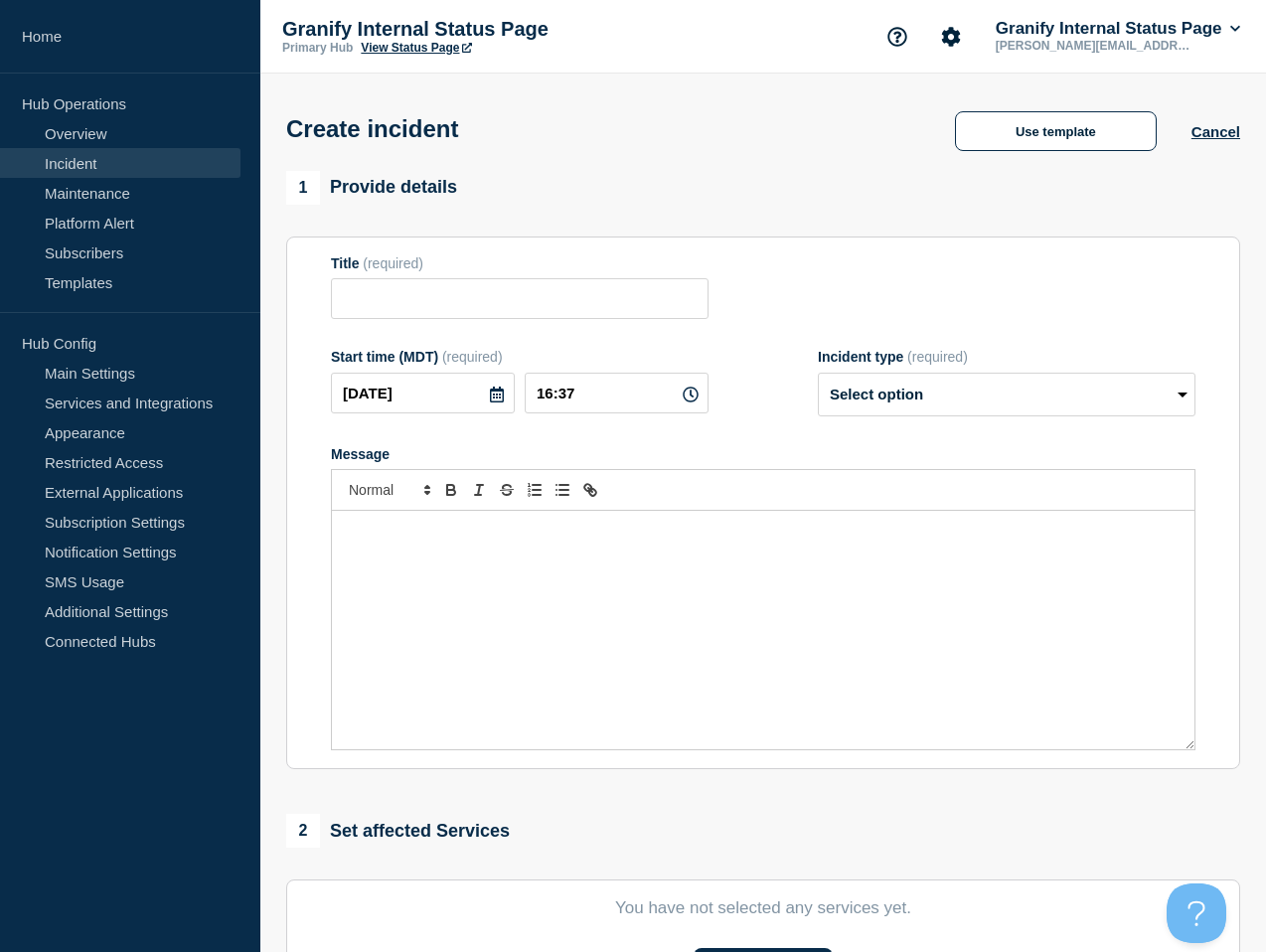 type on "Metrics for" 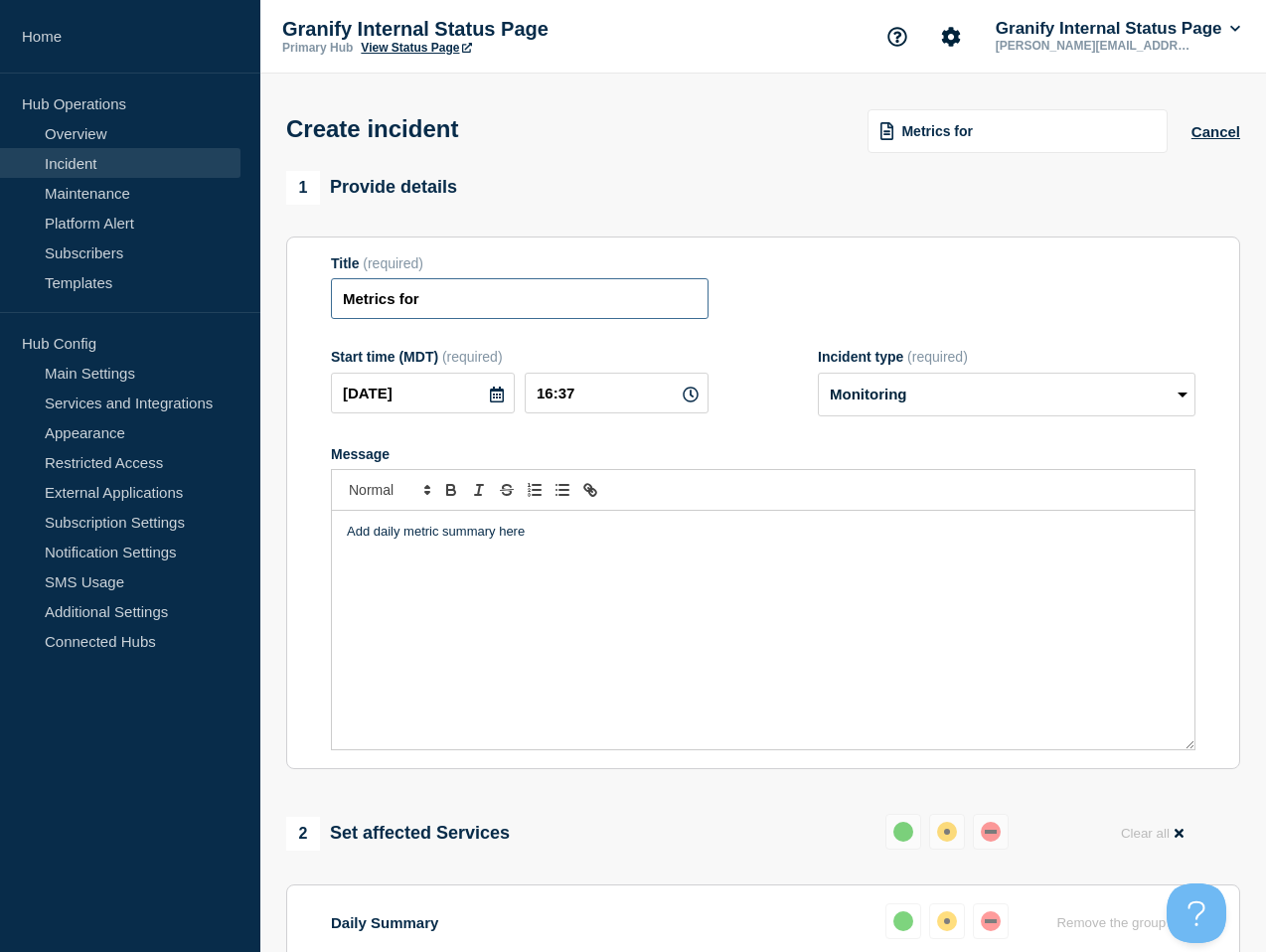 click on "Metrics for" at bounding box center [520, 298] 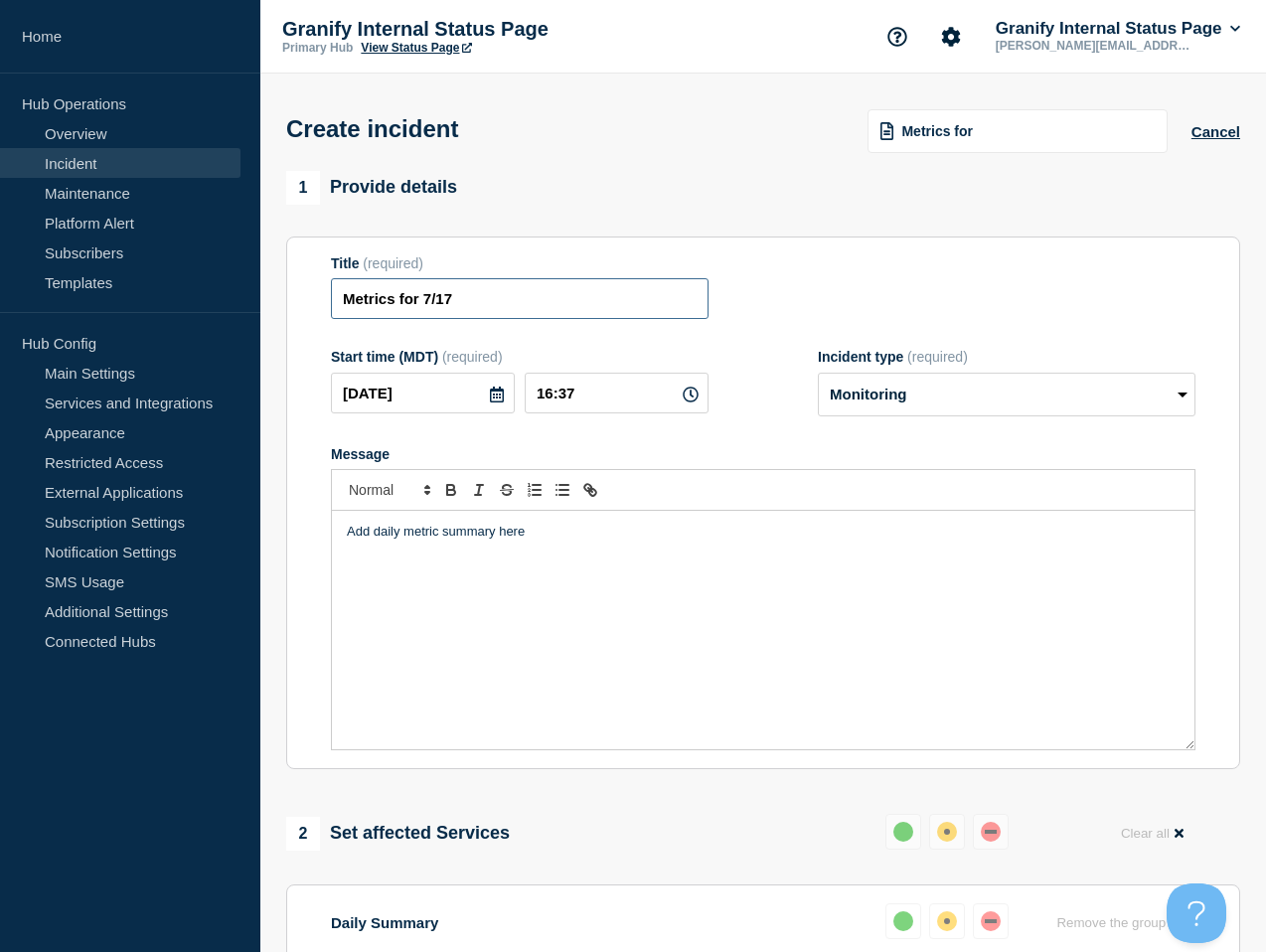 type on "Metrics for 7/17" 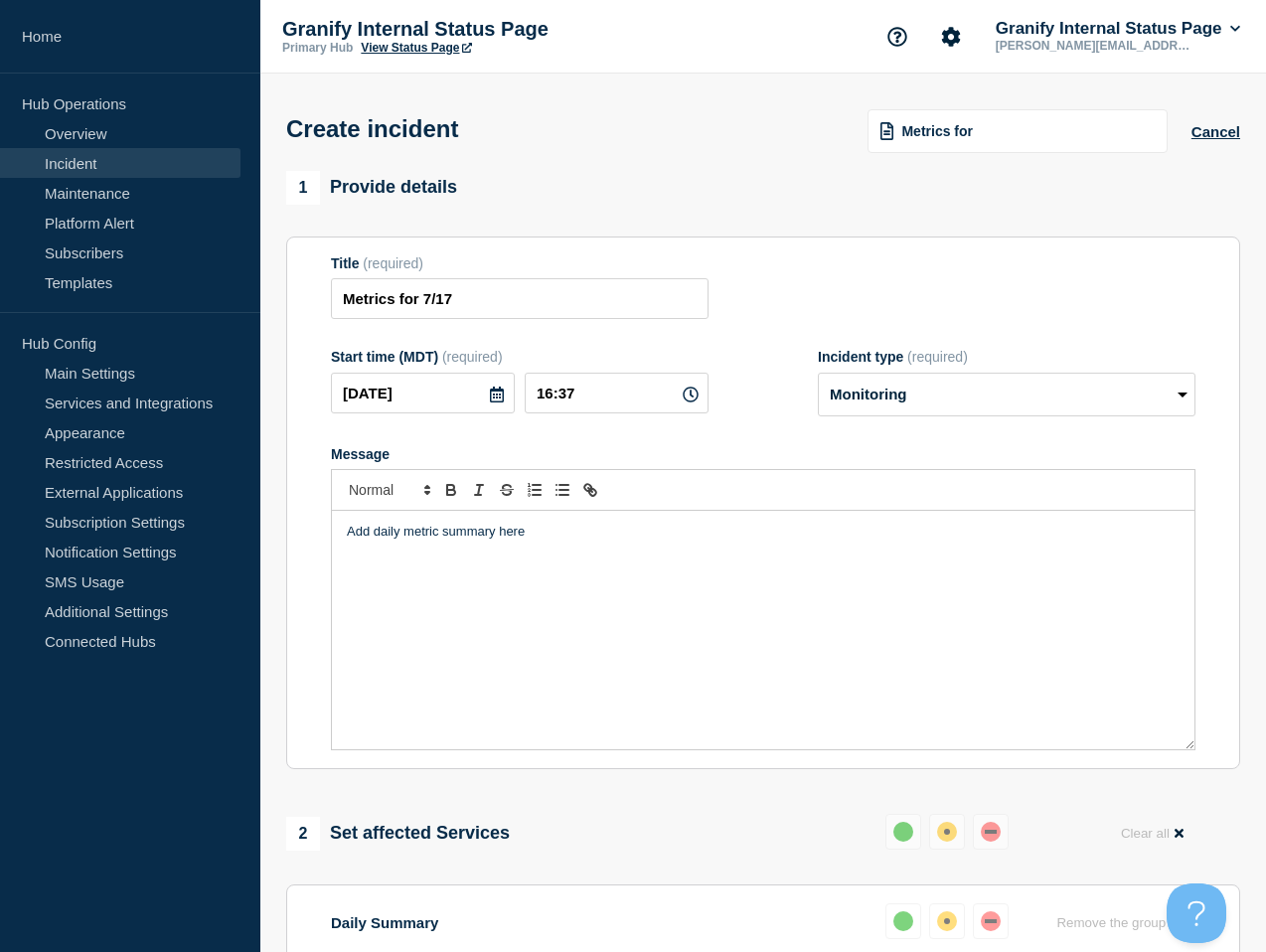 click on "Add daily metric summary here" at bounding box center (763, 630) 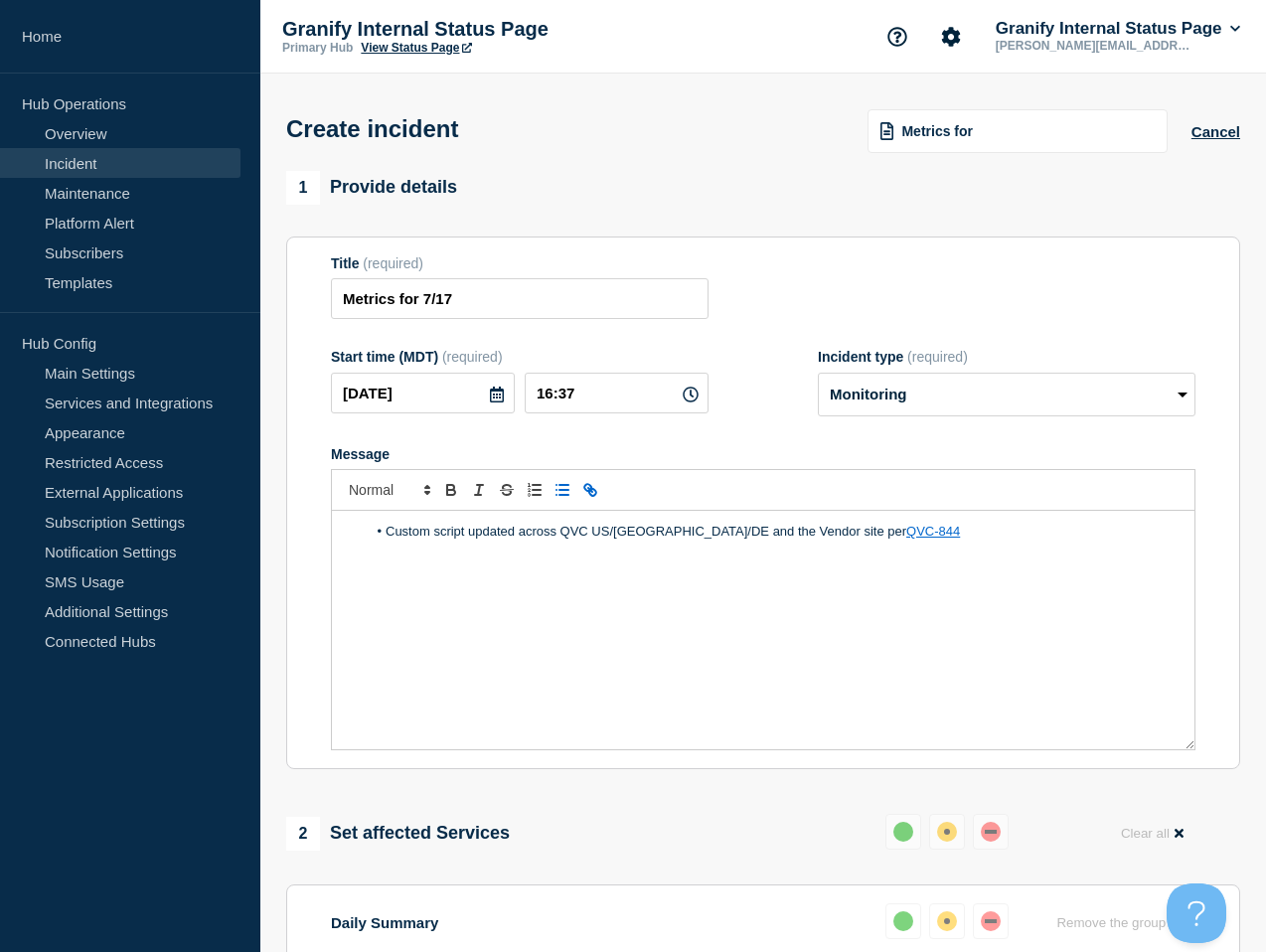 click on "QVC-844" at bounding box center (933, 531) 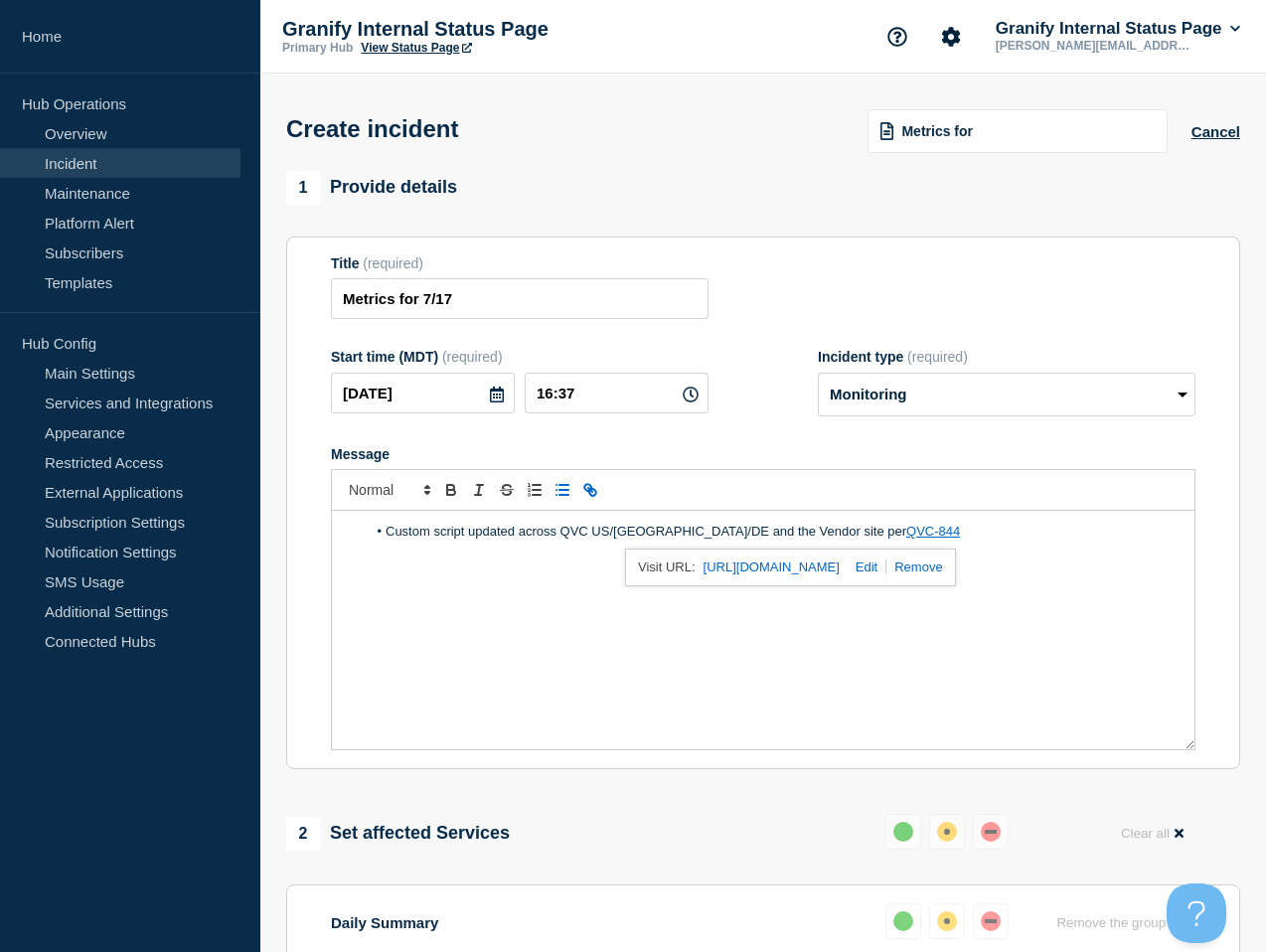 click on "Title  (required) Metrics for 7/17 Start time (MDT)  (required) 2025-07-17 16:37 Incident type  (required) Select option Investigating Identified Monitoring Message  Custom script updated across QVC US/UK/DE and the Vendor site per  QVC-844 https://bazaarvoice.atlassian.net/browse/QVC-844" 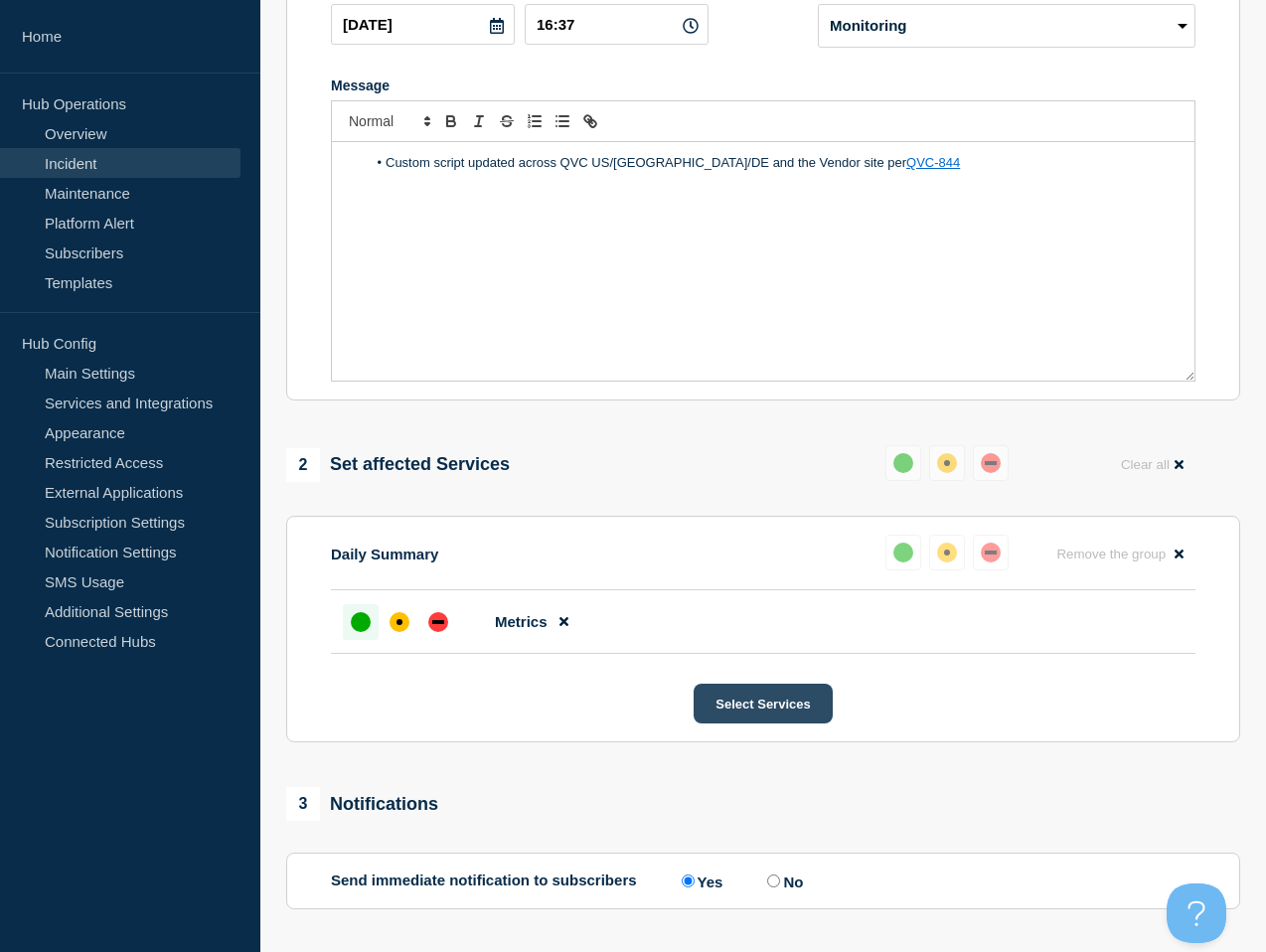 scroll, scrollTop: 500, scrollLeft: 0, axis: vertical 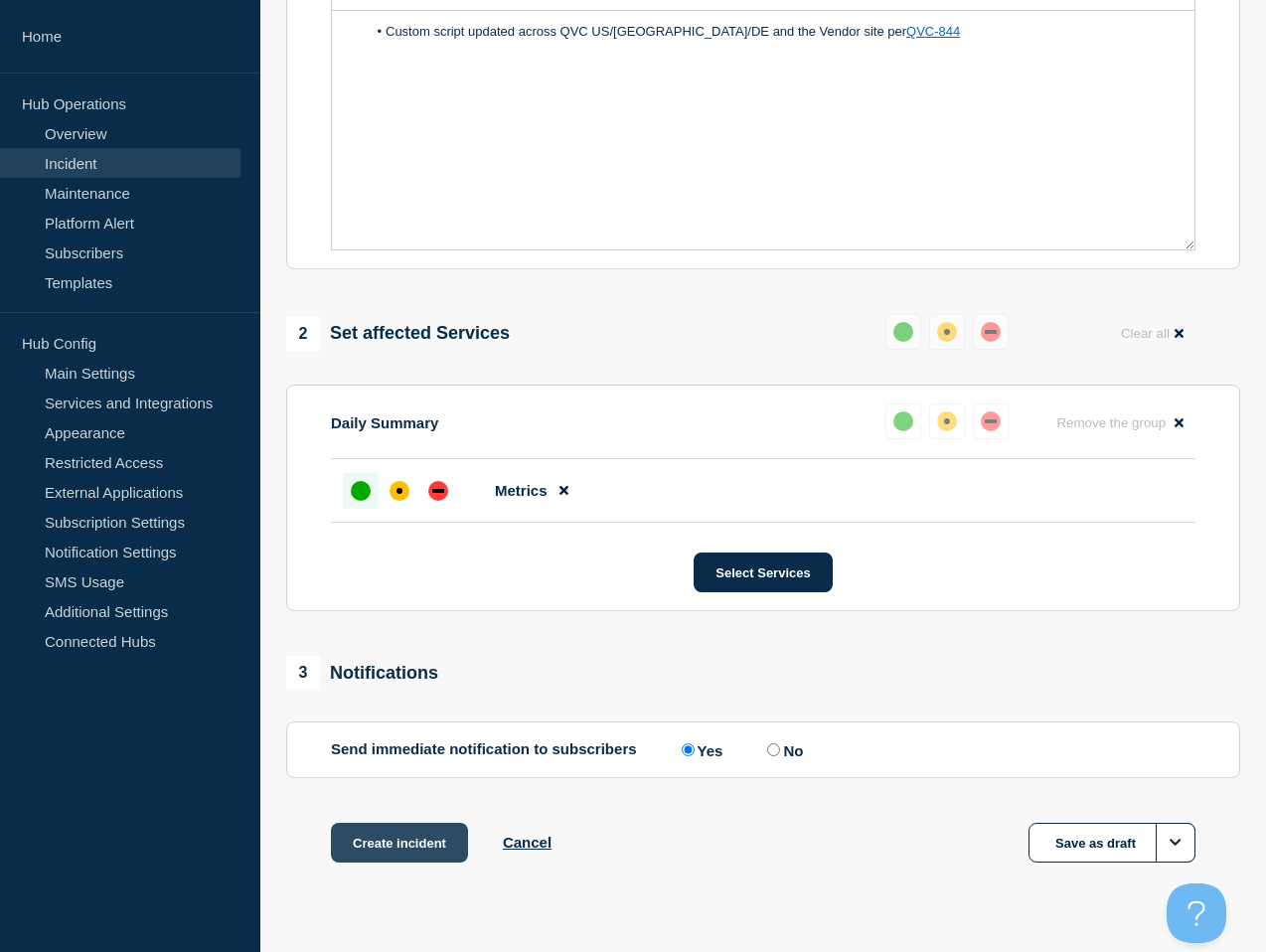 click on "Create incident" at bounding box center [399, 843] 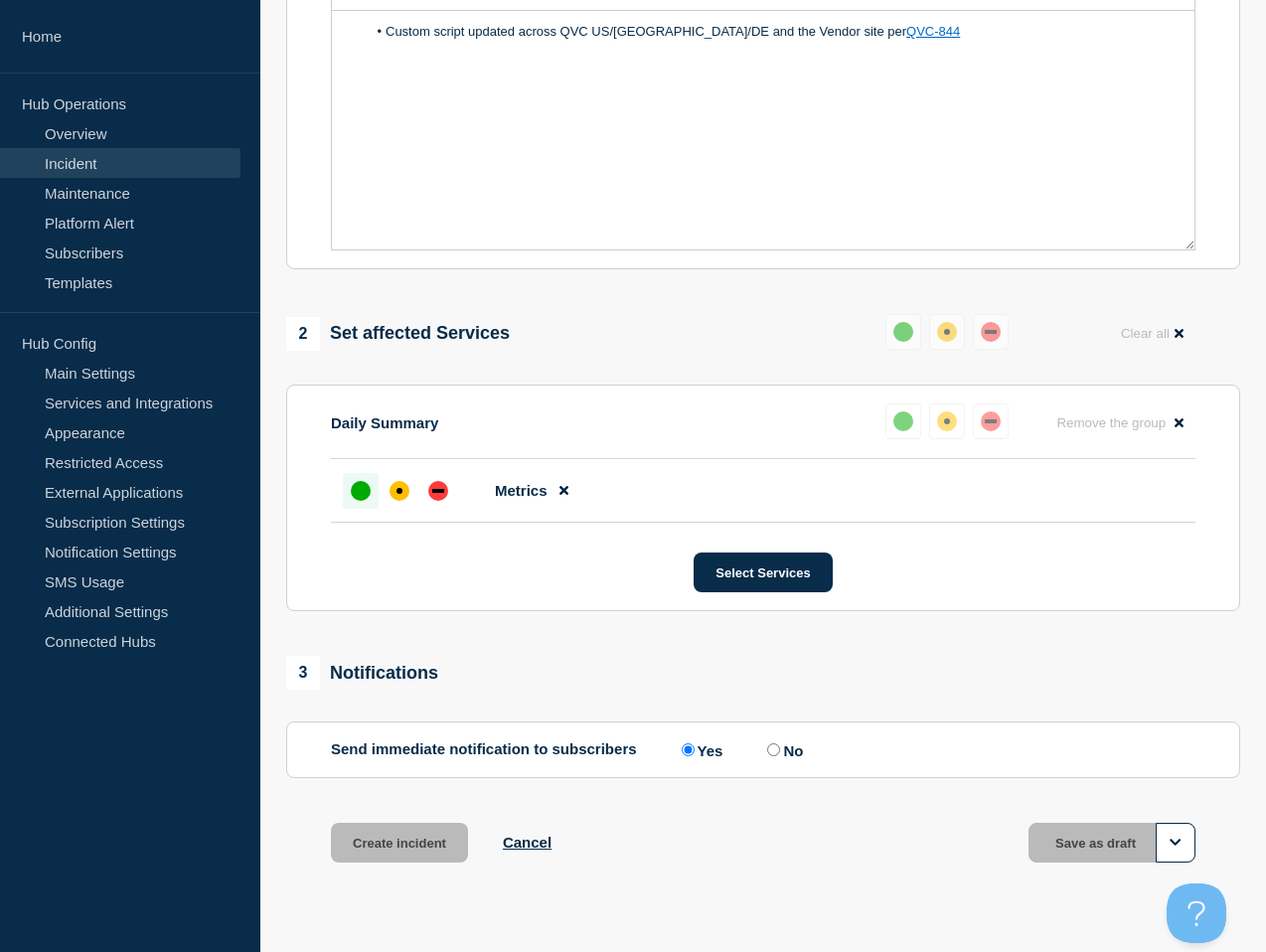 scroll, scrollTop: 0, scrollLeft: 0, axis: both 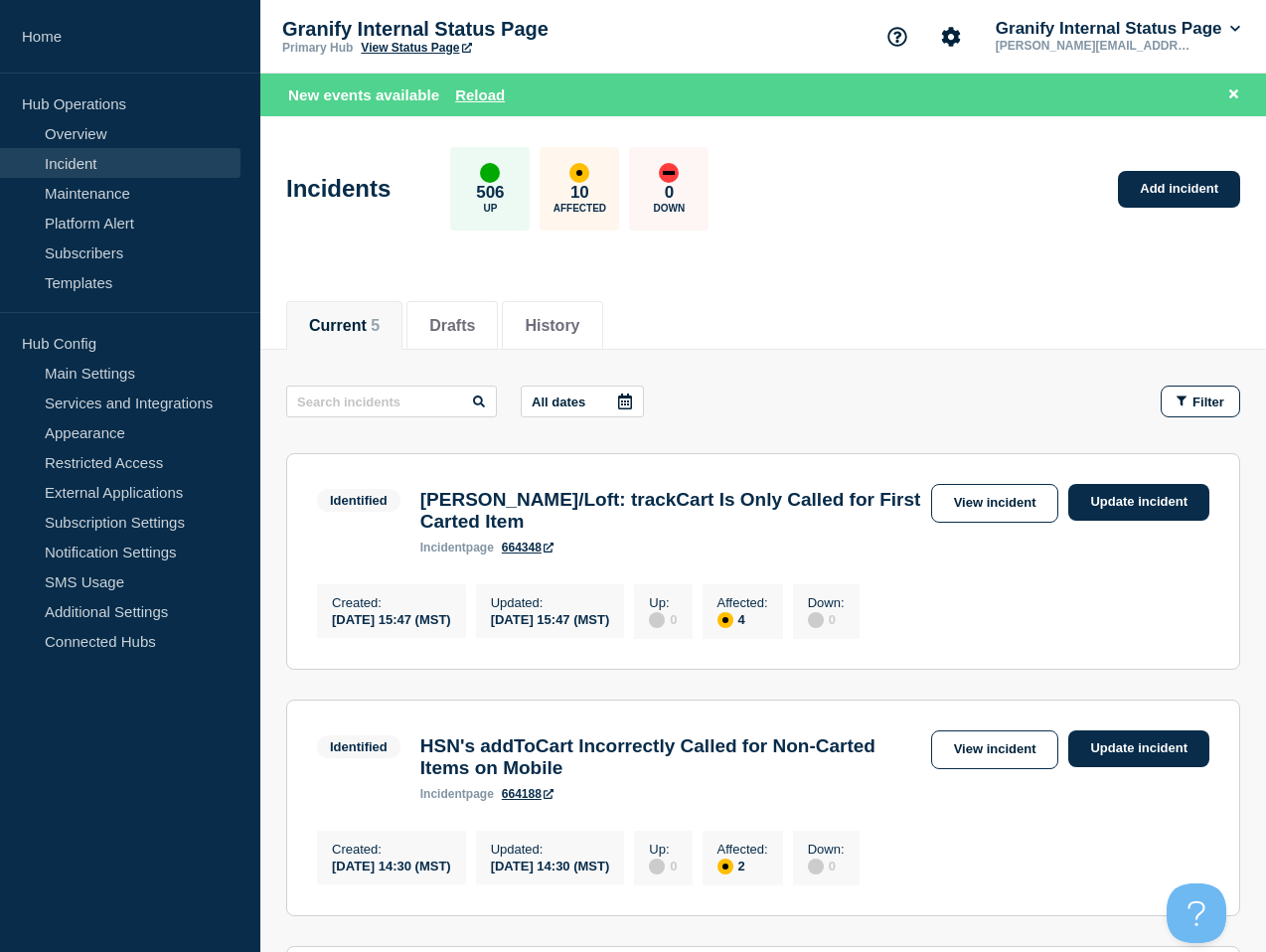 drag, startPoint x: 1040, startPoint y: 378, endPoint x: 1131, endPoint y: 293, distance: 124.52309 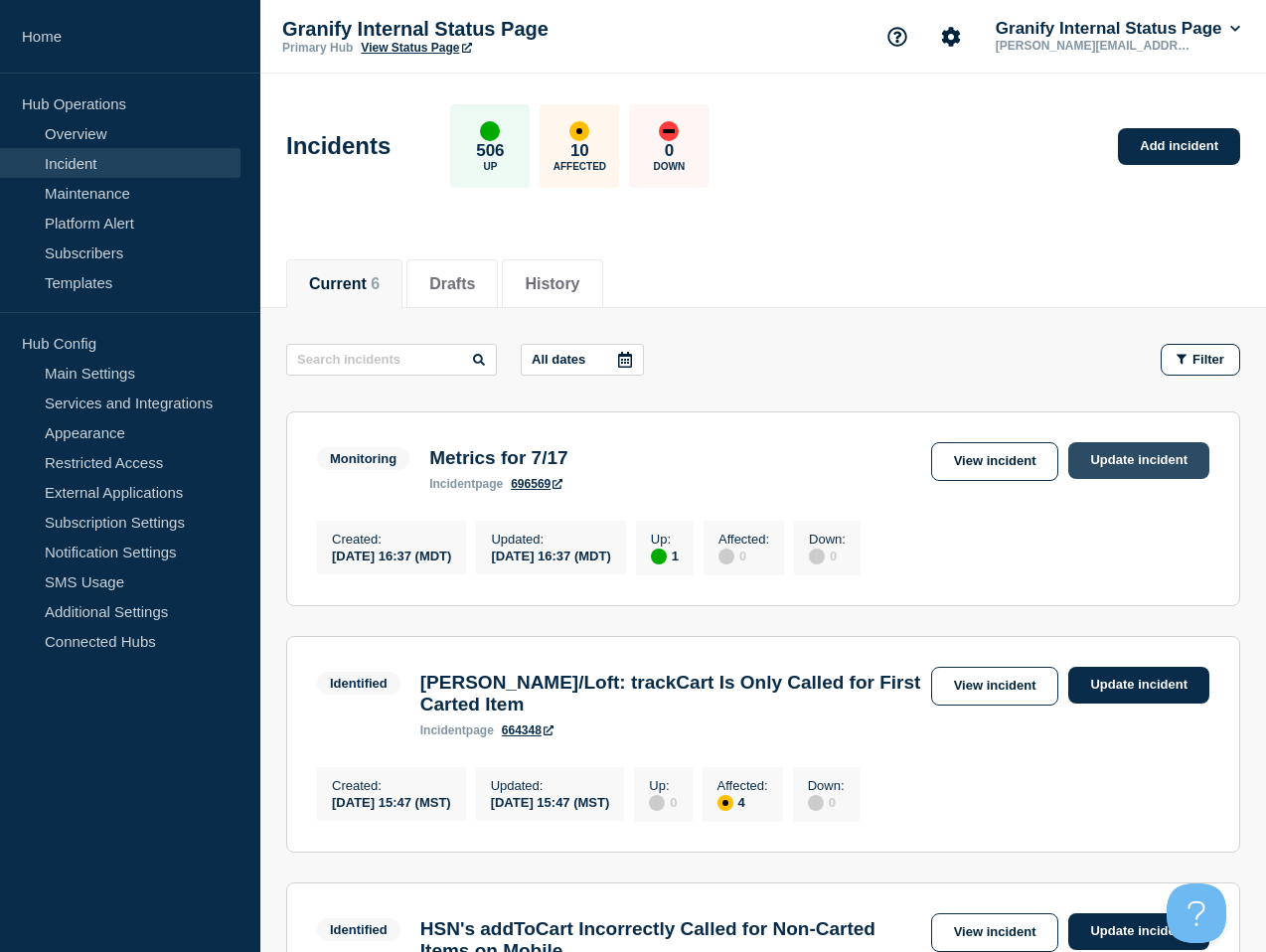 click on "Update incident" at bounding box center (1139, 460) 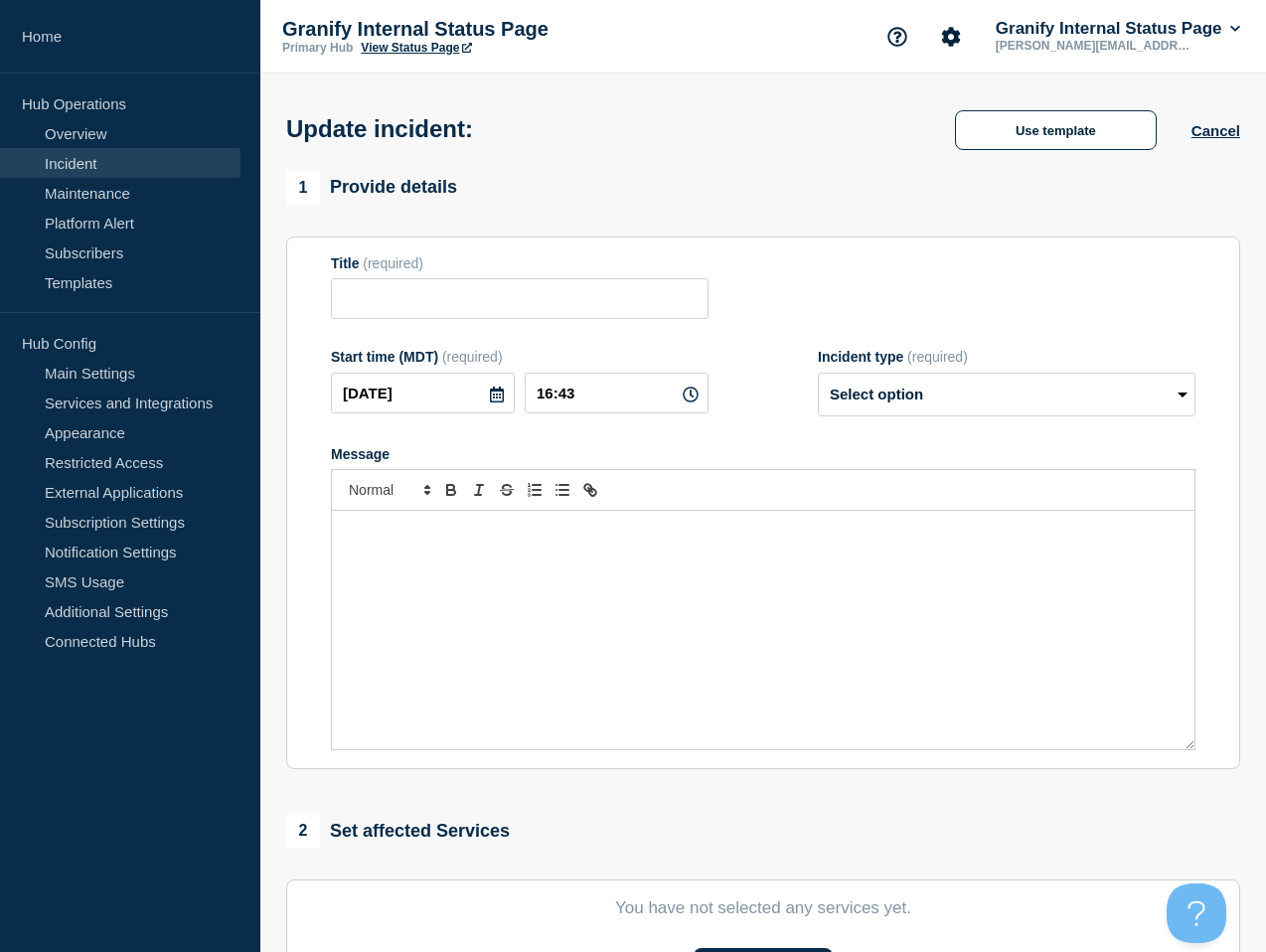 type on "Metrics for 7/17" 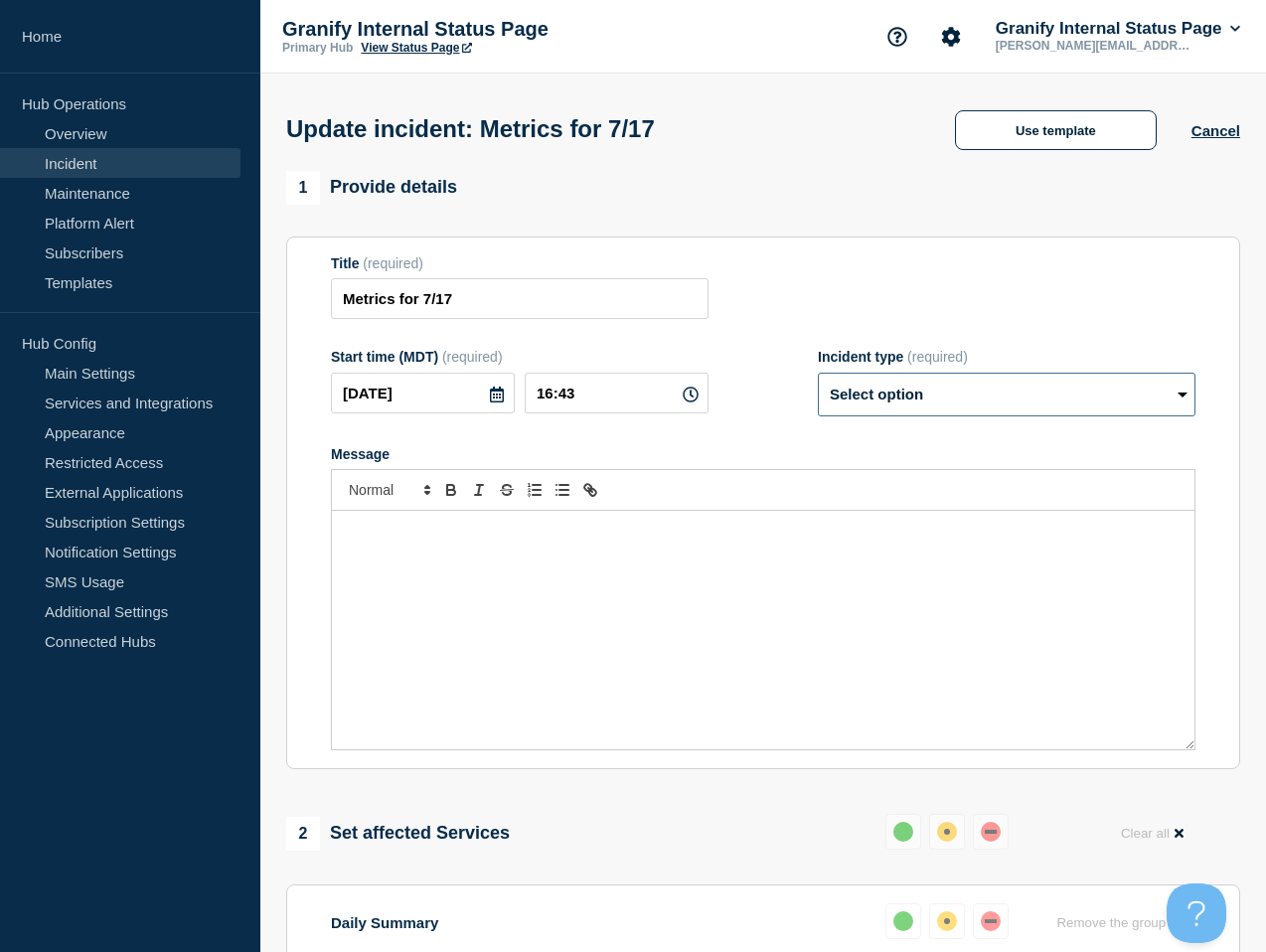 click on "Select option Investigating Identified Monitoring Resolved" at bounding box center (1007, 395) 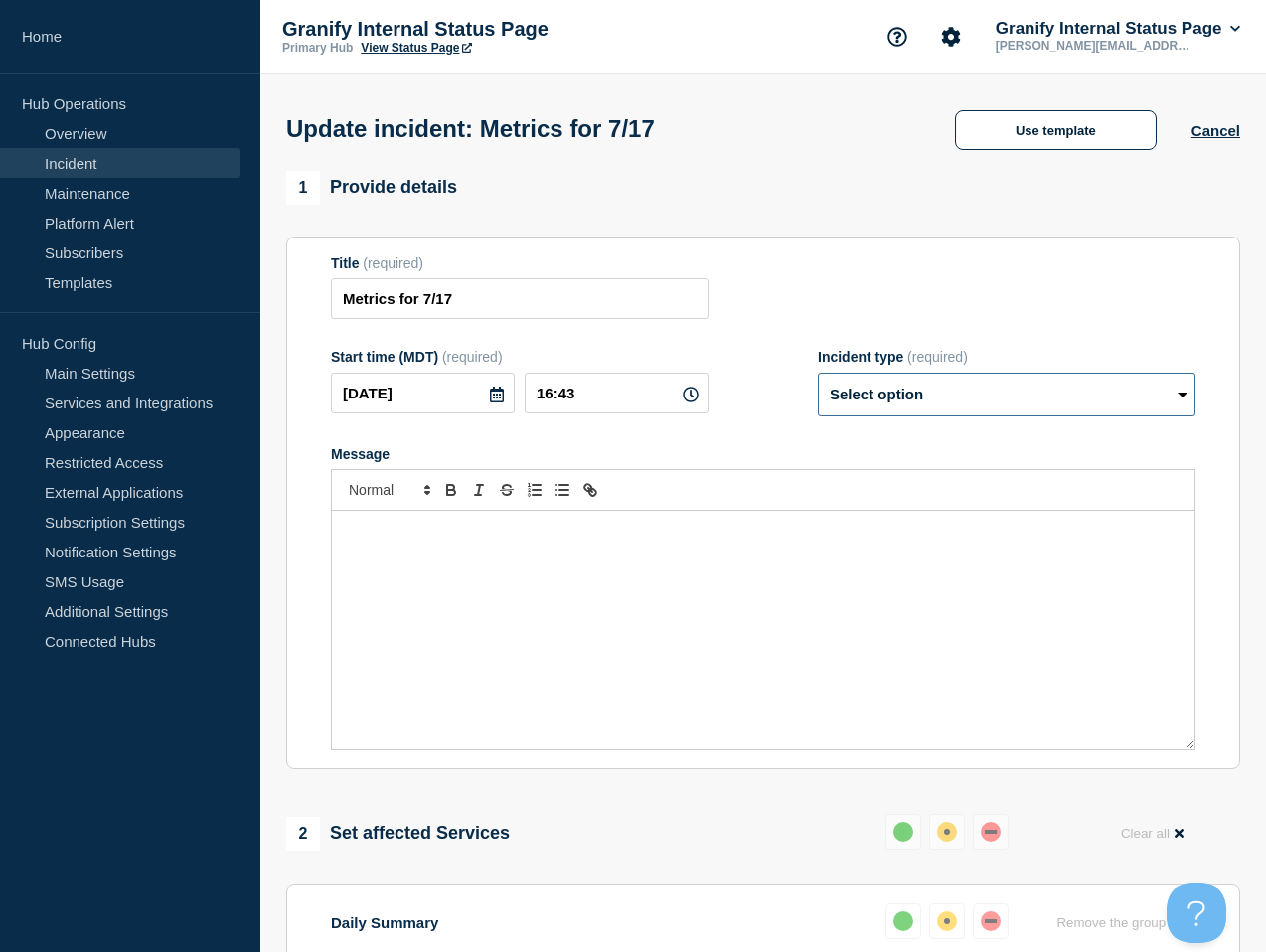 select on "resolved" 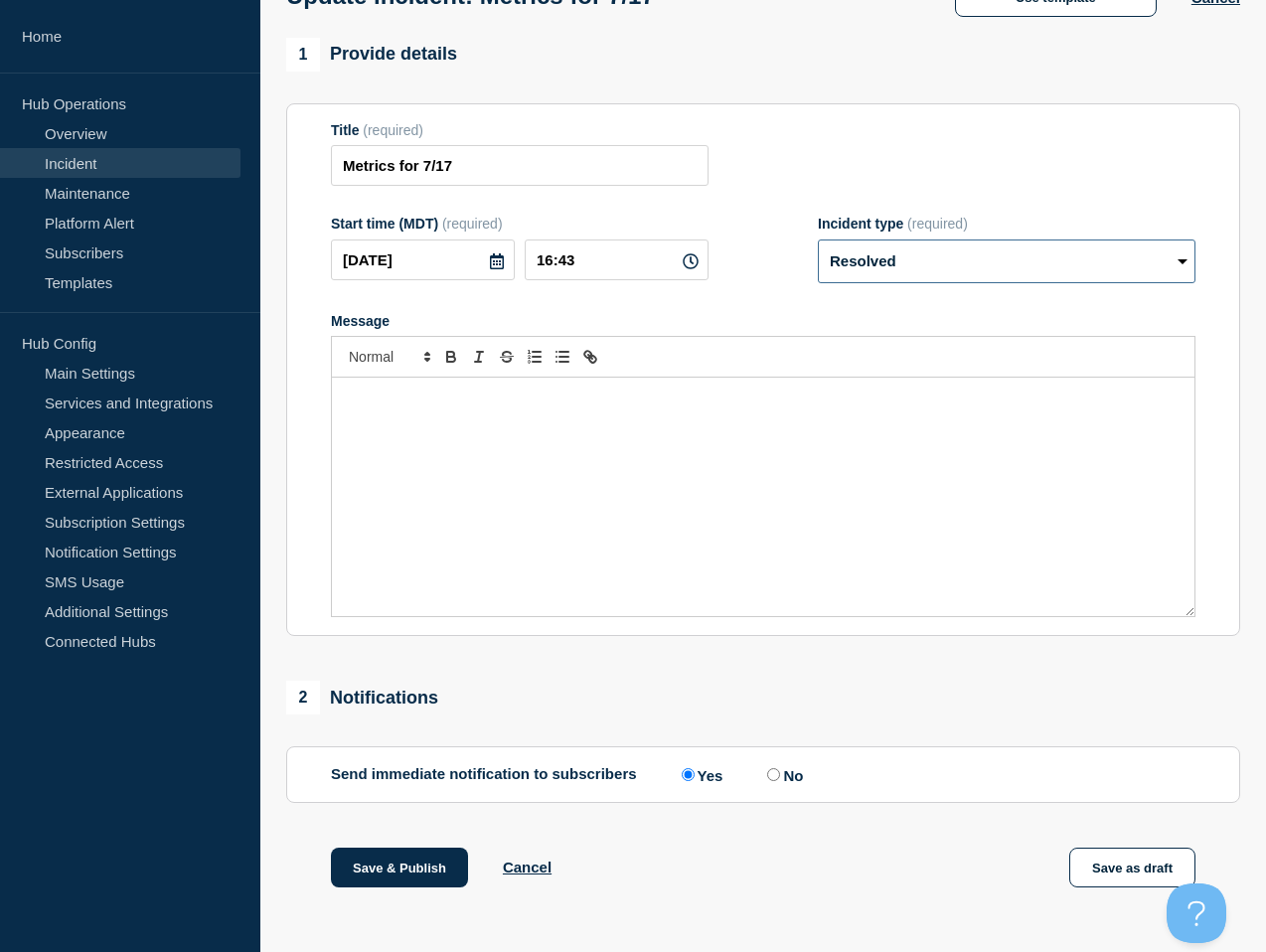 scroll, scrollTop: 336, scrollLeft: 0, axis: vertical 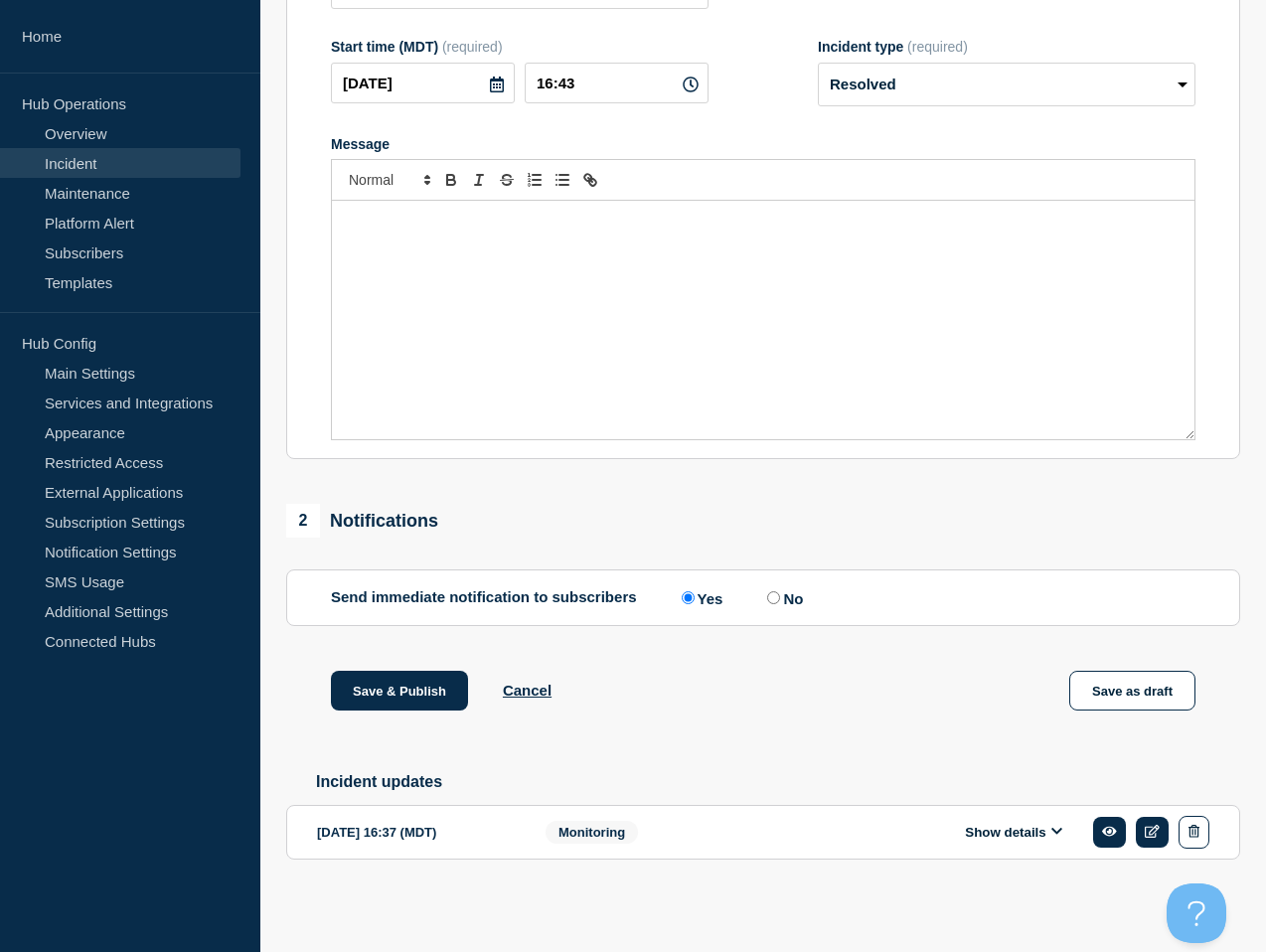 click on "No" at bounding box center [773, 597] 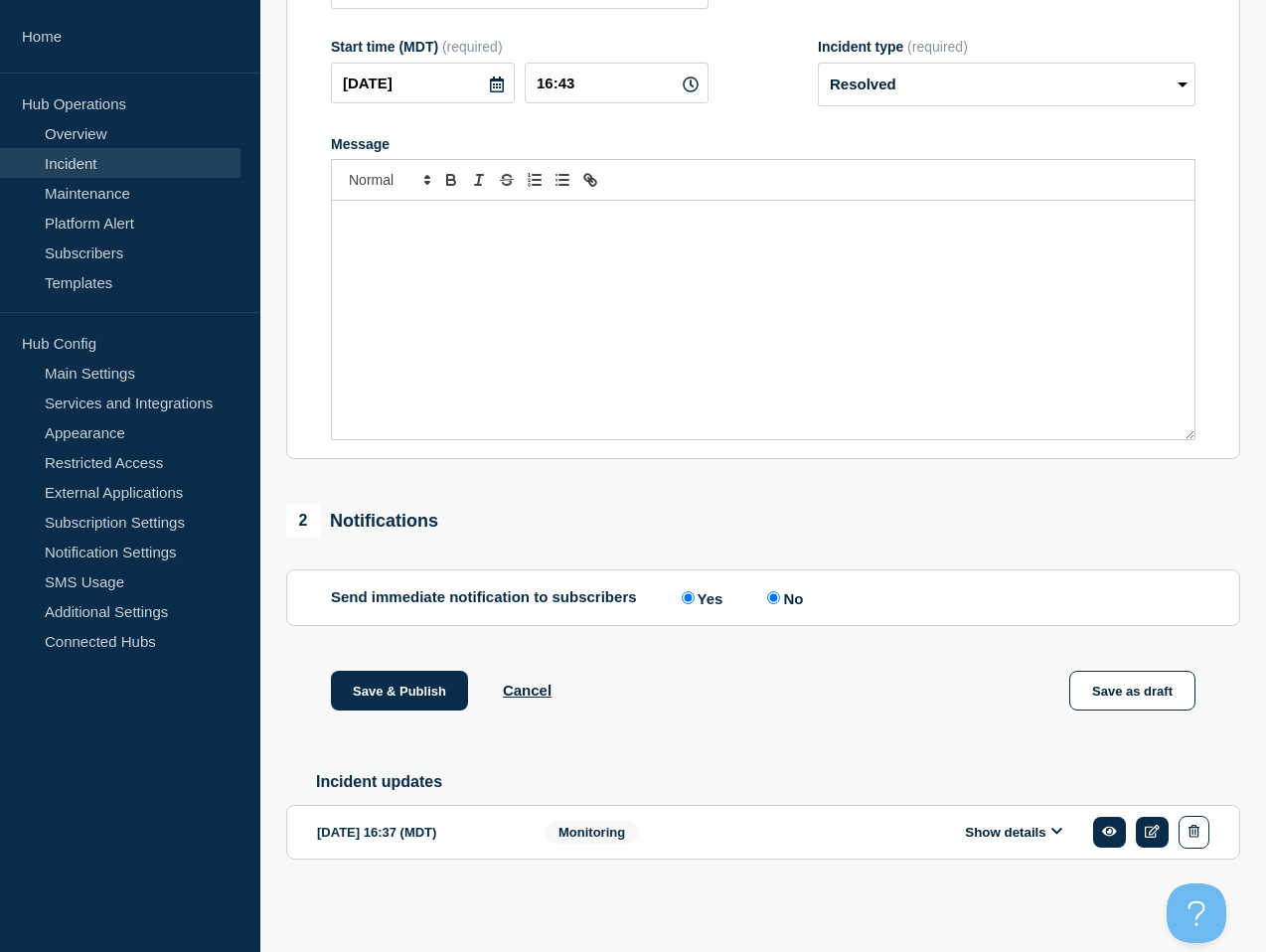 radio on "false" 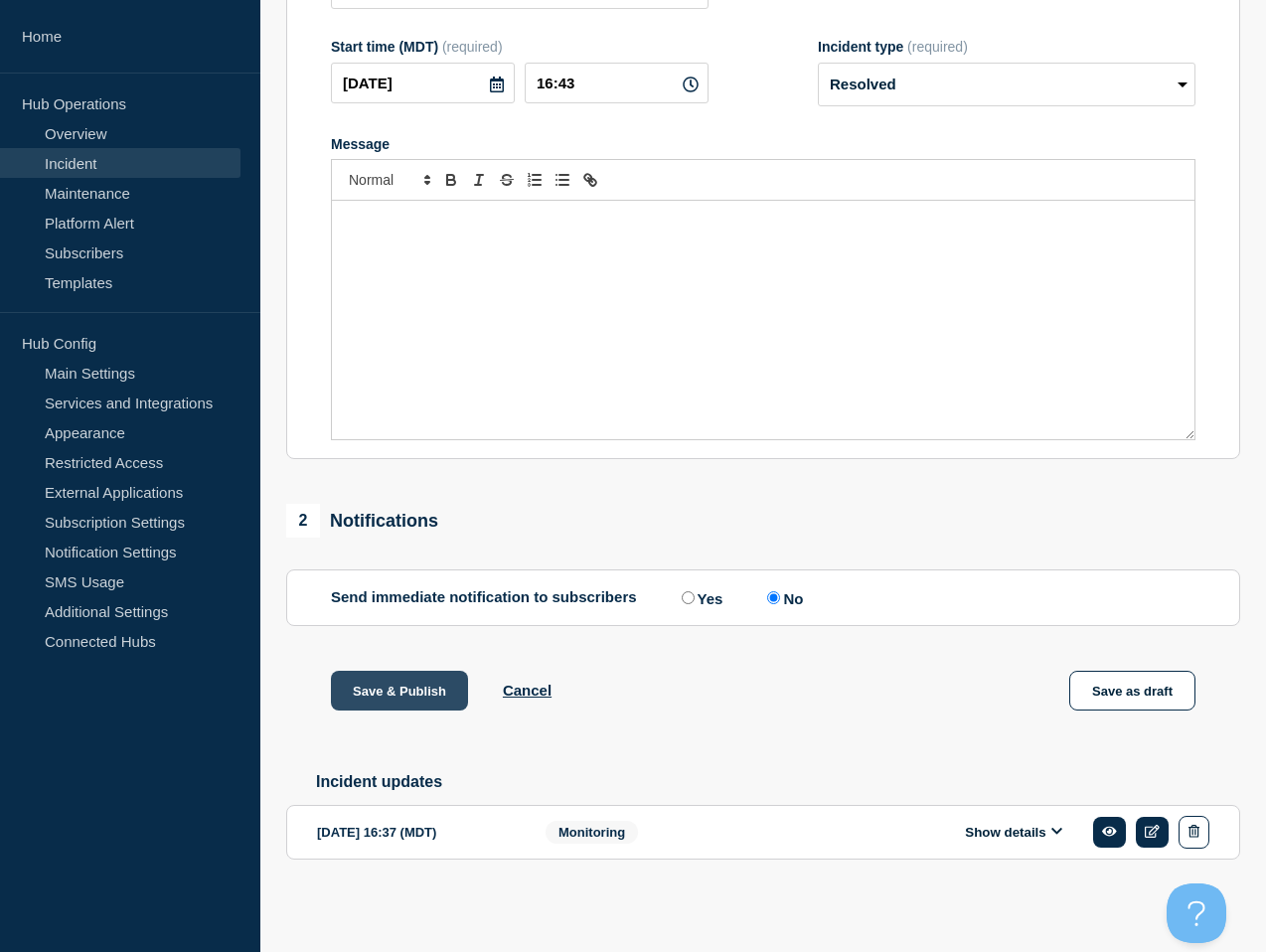 click on "Save & Publish" at bounding box center [399, 691] 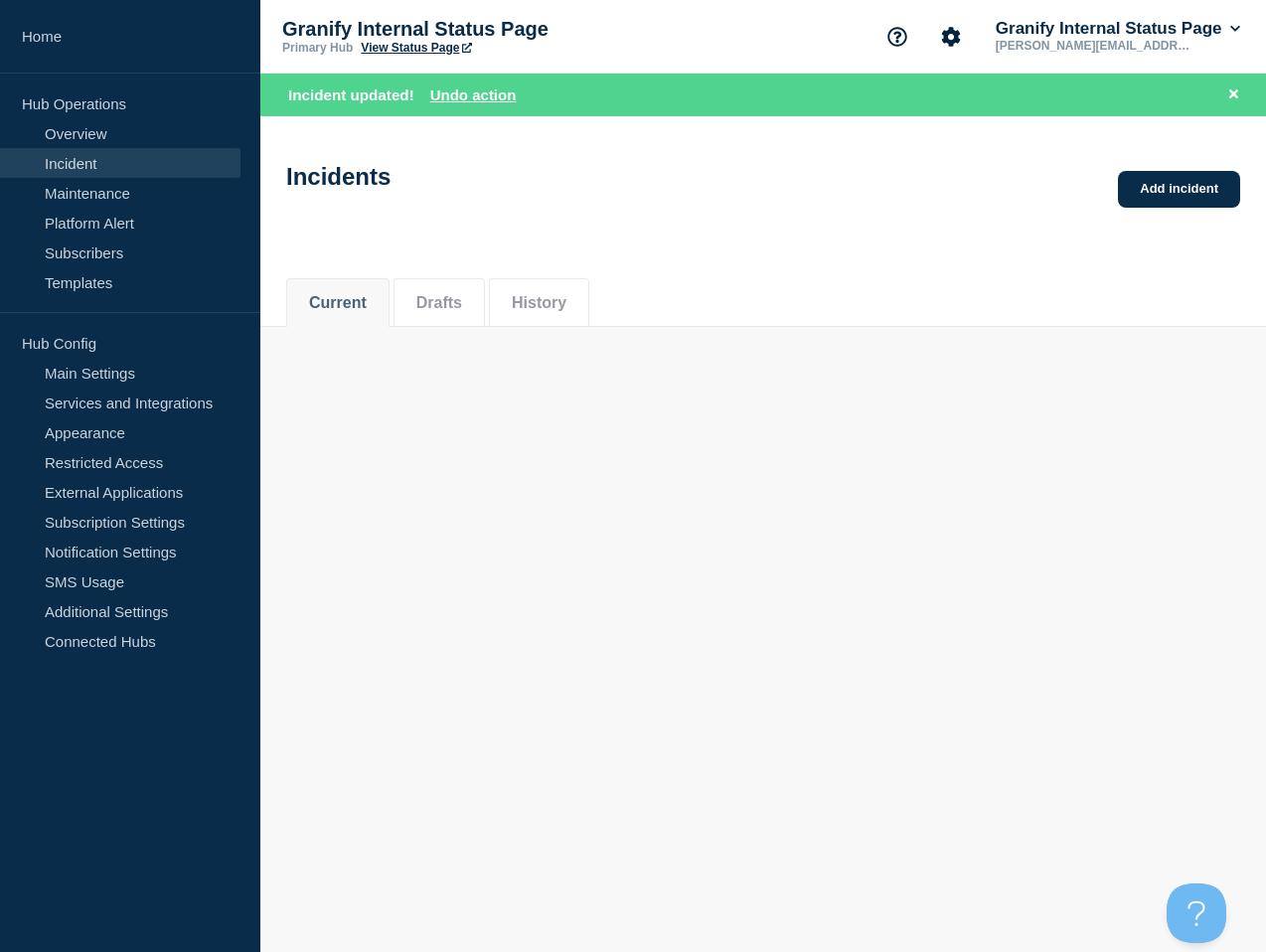 scroll, scrollTop: 0, scrollLeft: 0, axis: both 